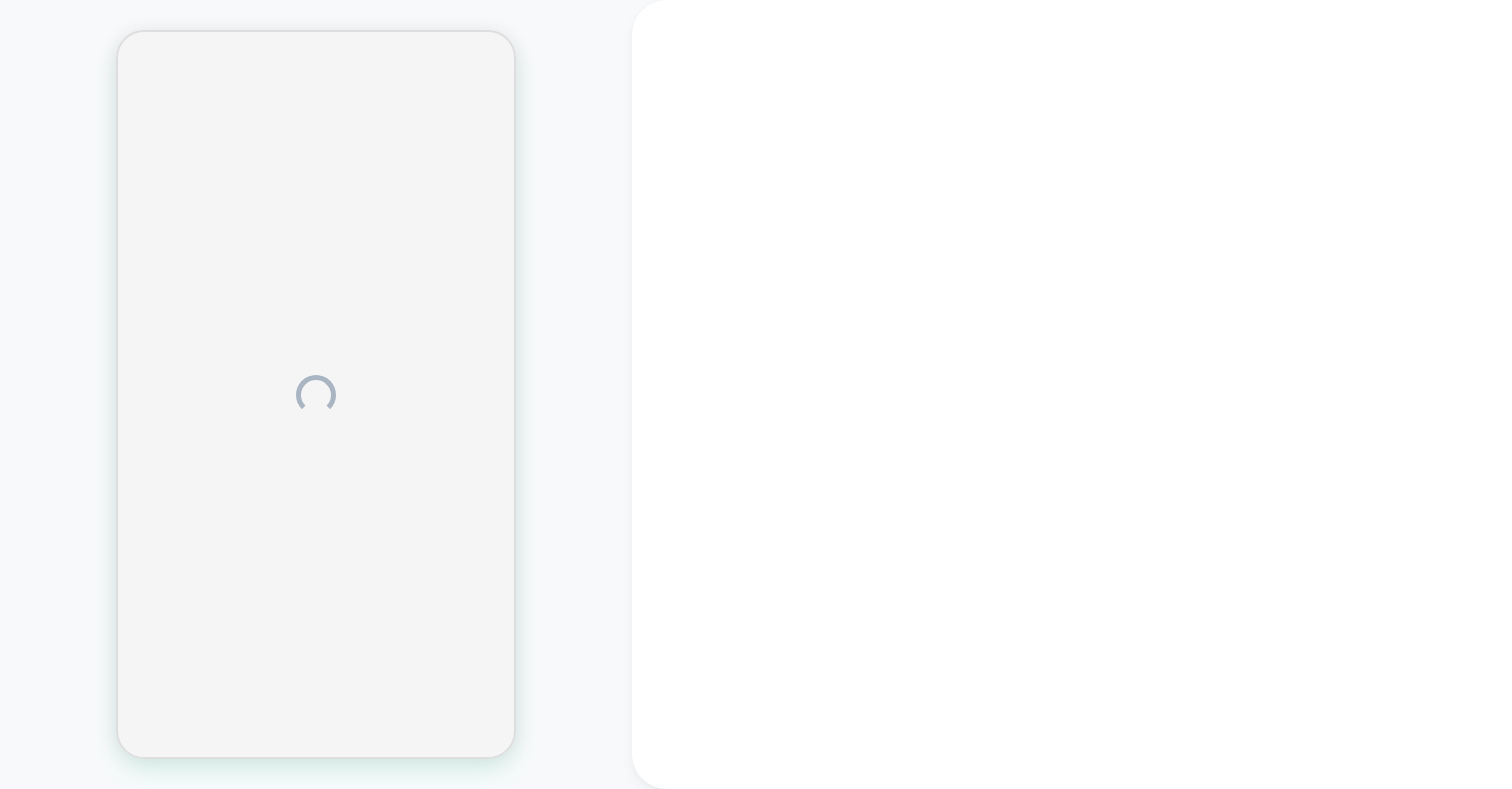 scroll, scrollTop: 0, scrollLeft: 0, axis: both 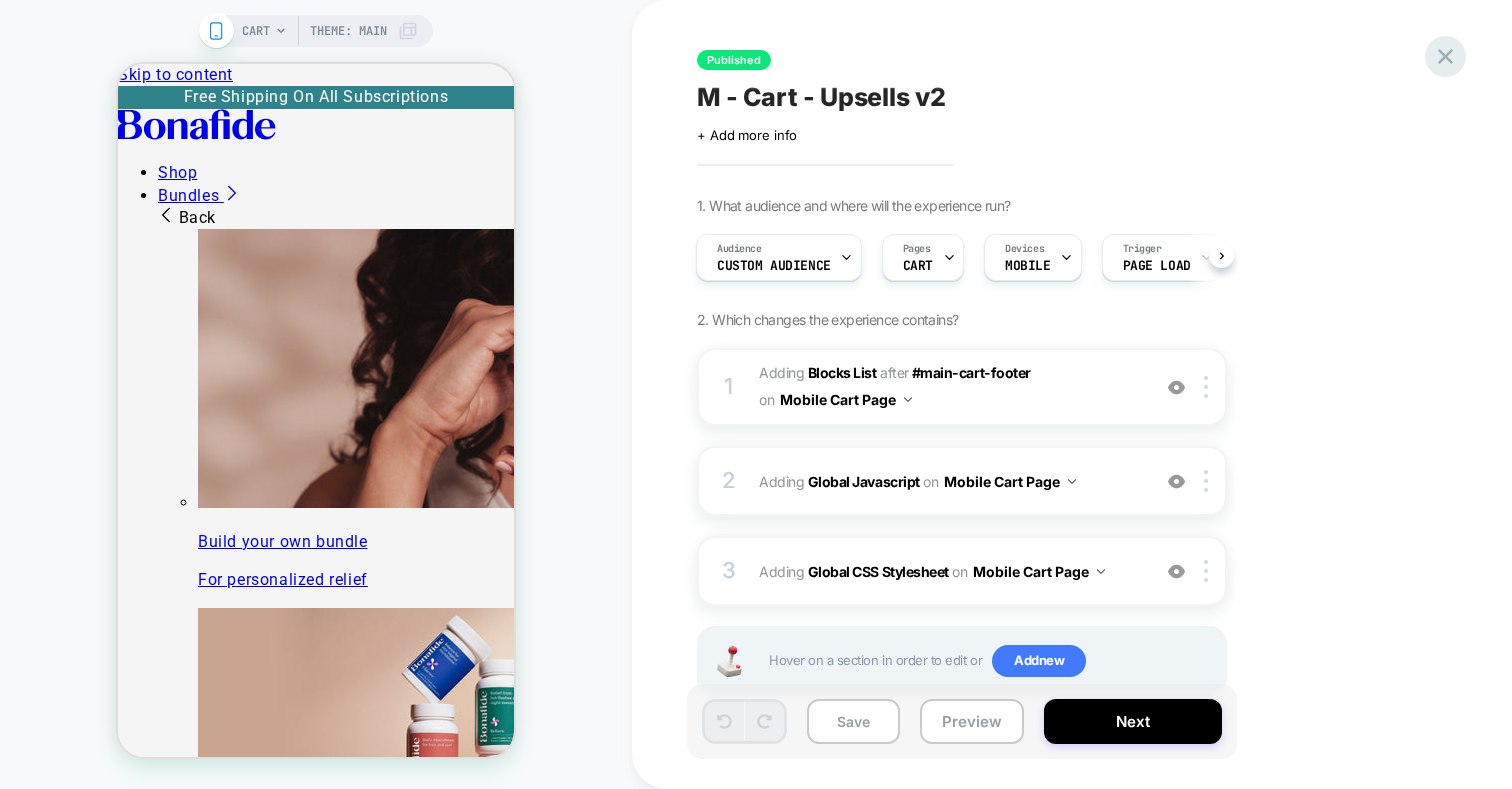click 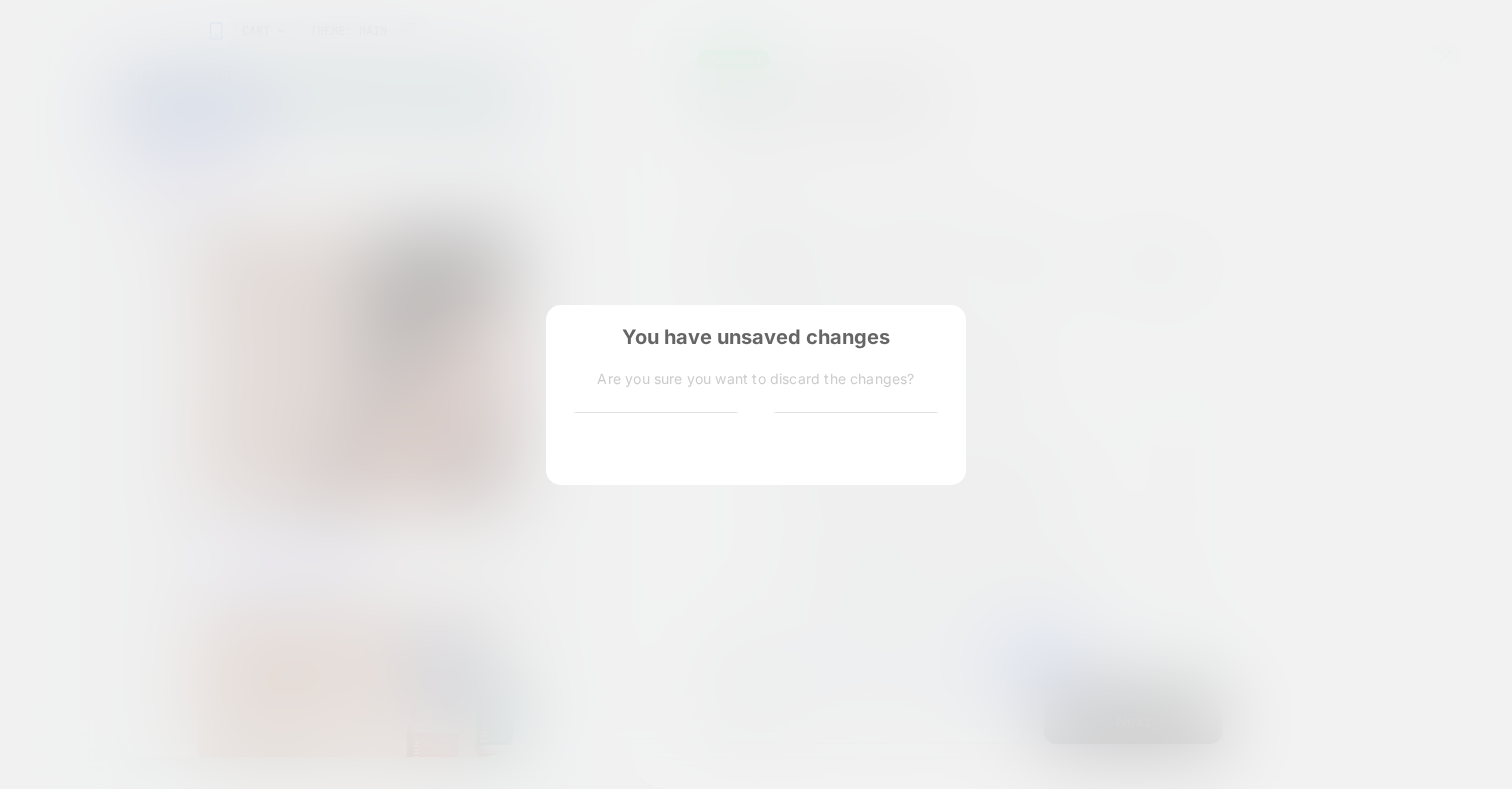 scroll, scrollTop: 0, scrollLeft: 0, axis: both 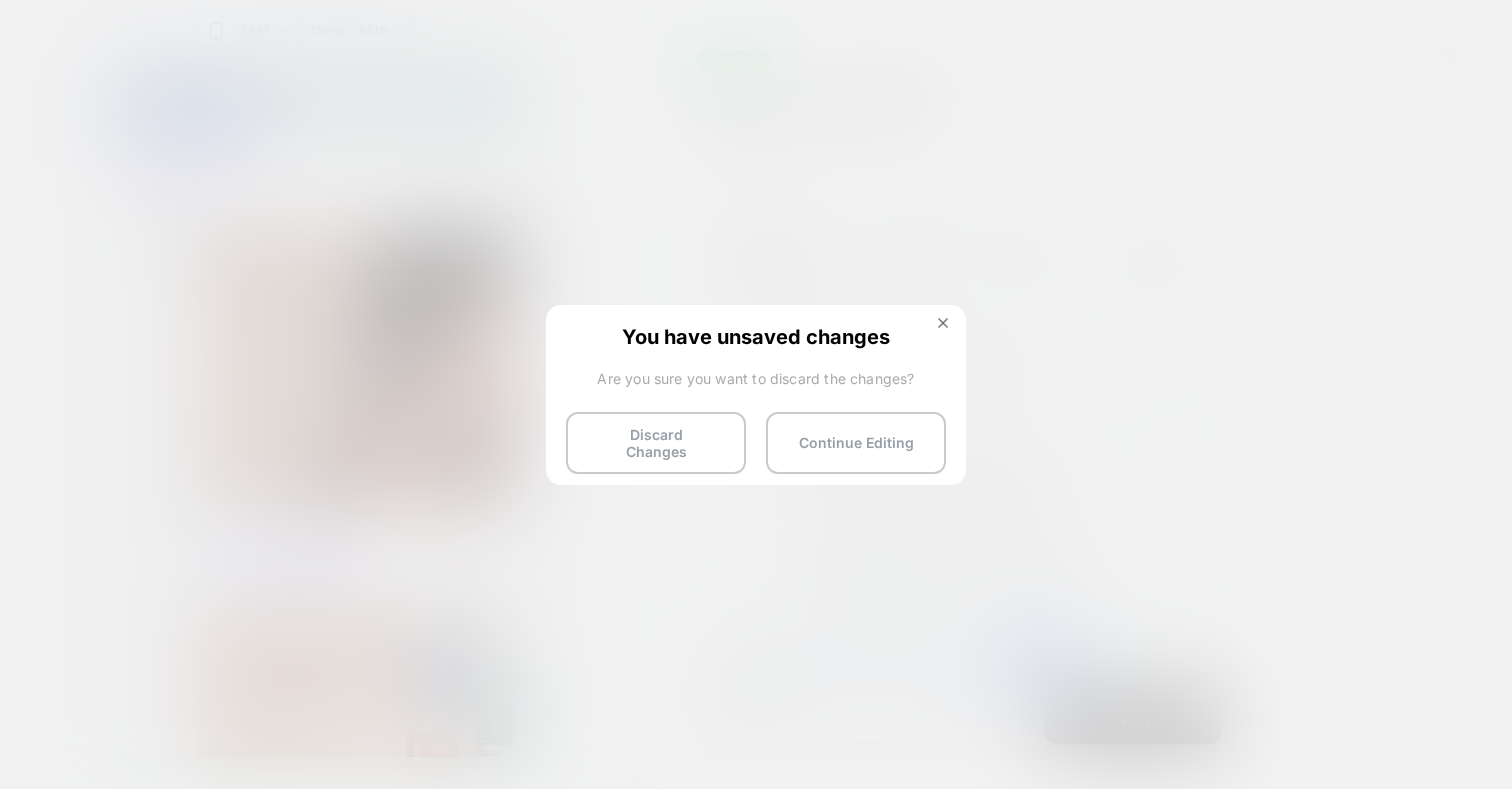 click on "You have unsaved changes Are you sure you want to discard the changes? Discard Changes Continue Editing" at bounding box center (756, 393) 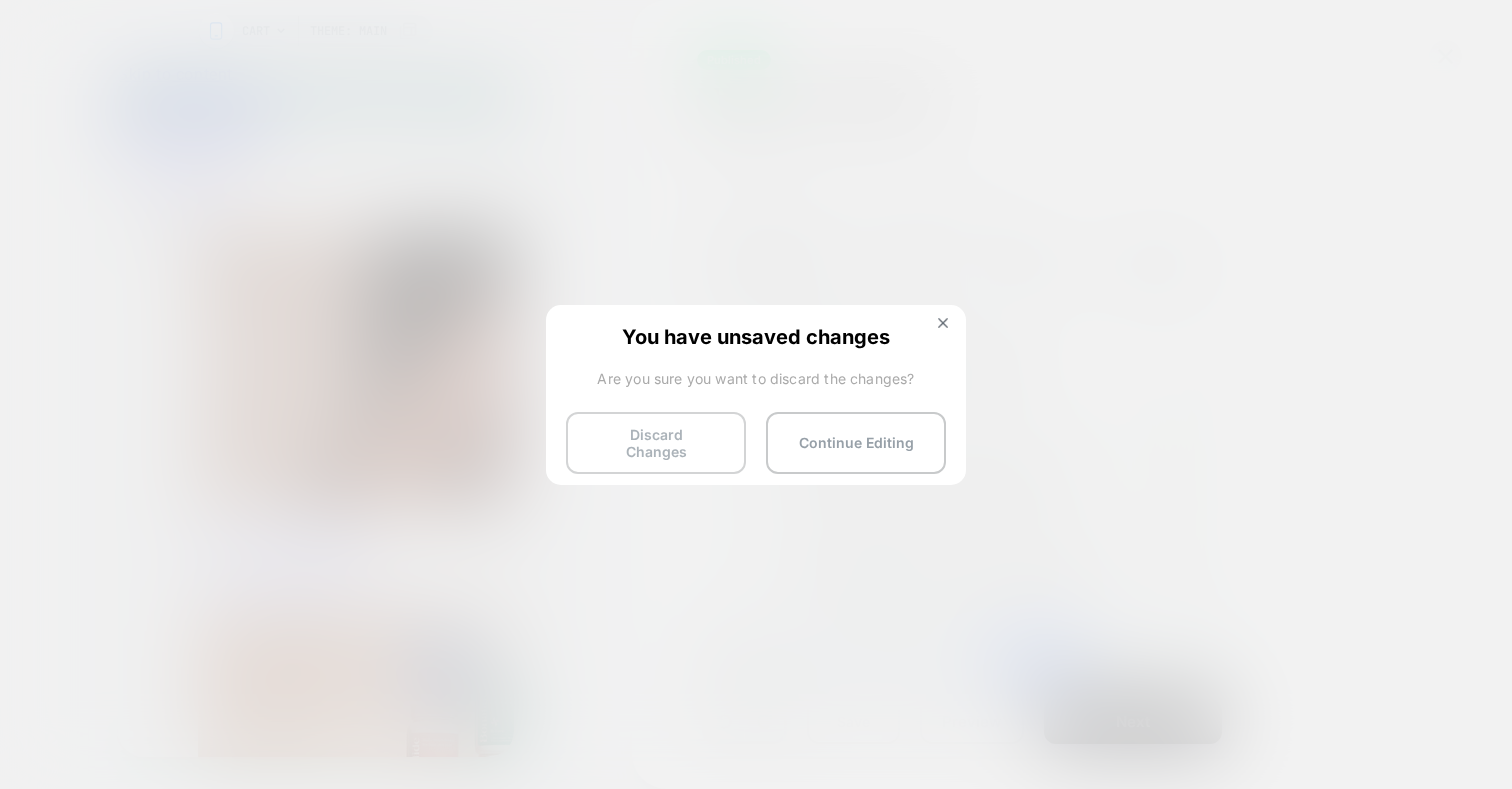 click on "Discard Changes" at bounding box center (656, 443) 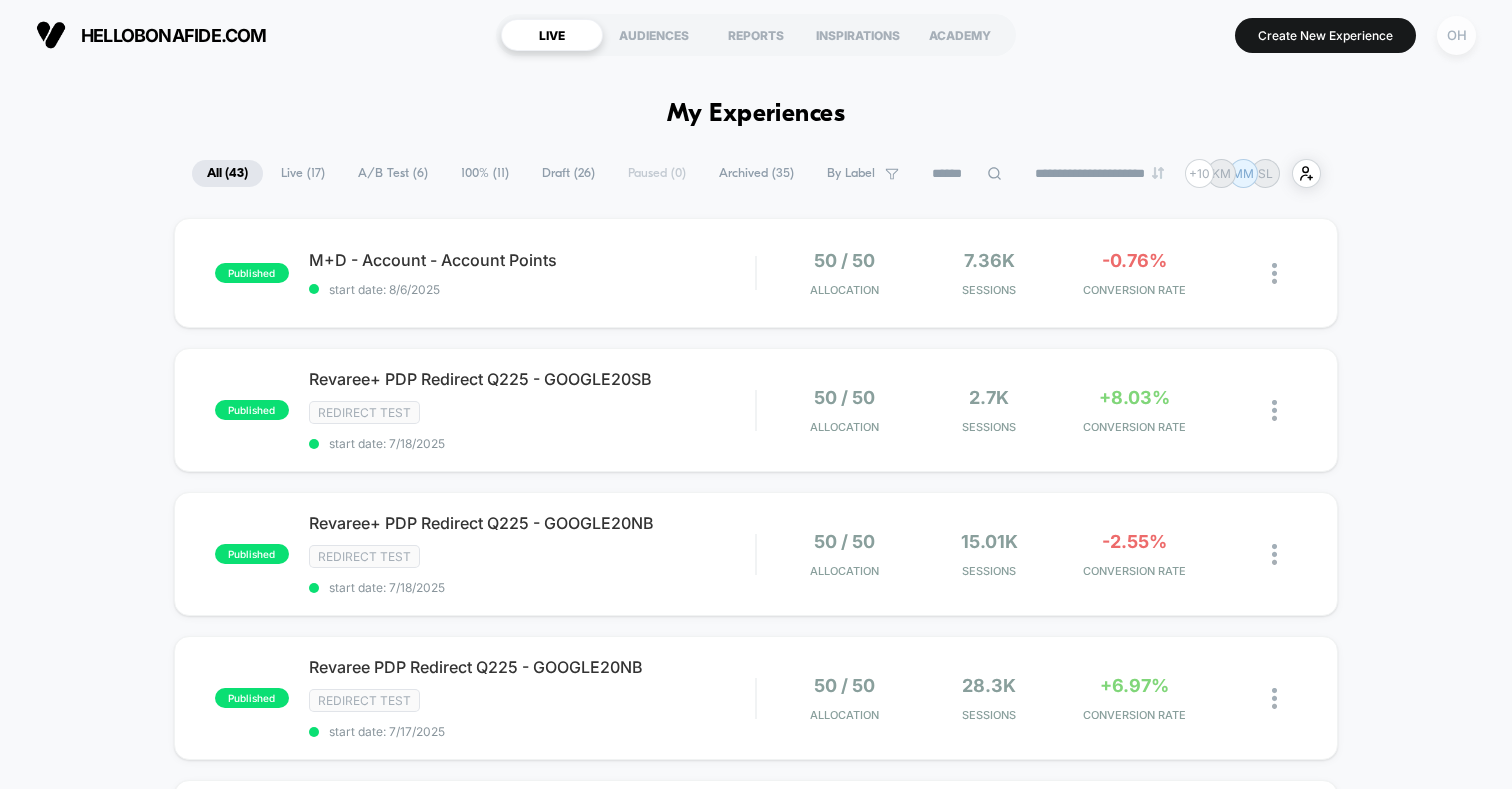 click on "OH" at bounding box center [1456, 35] 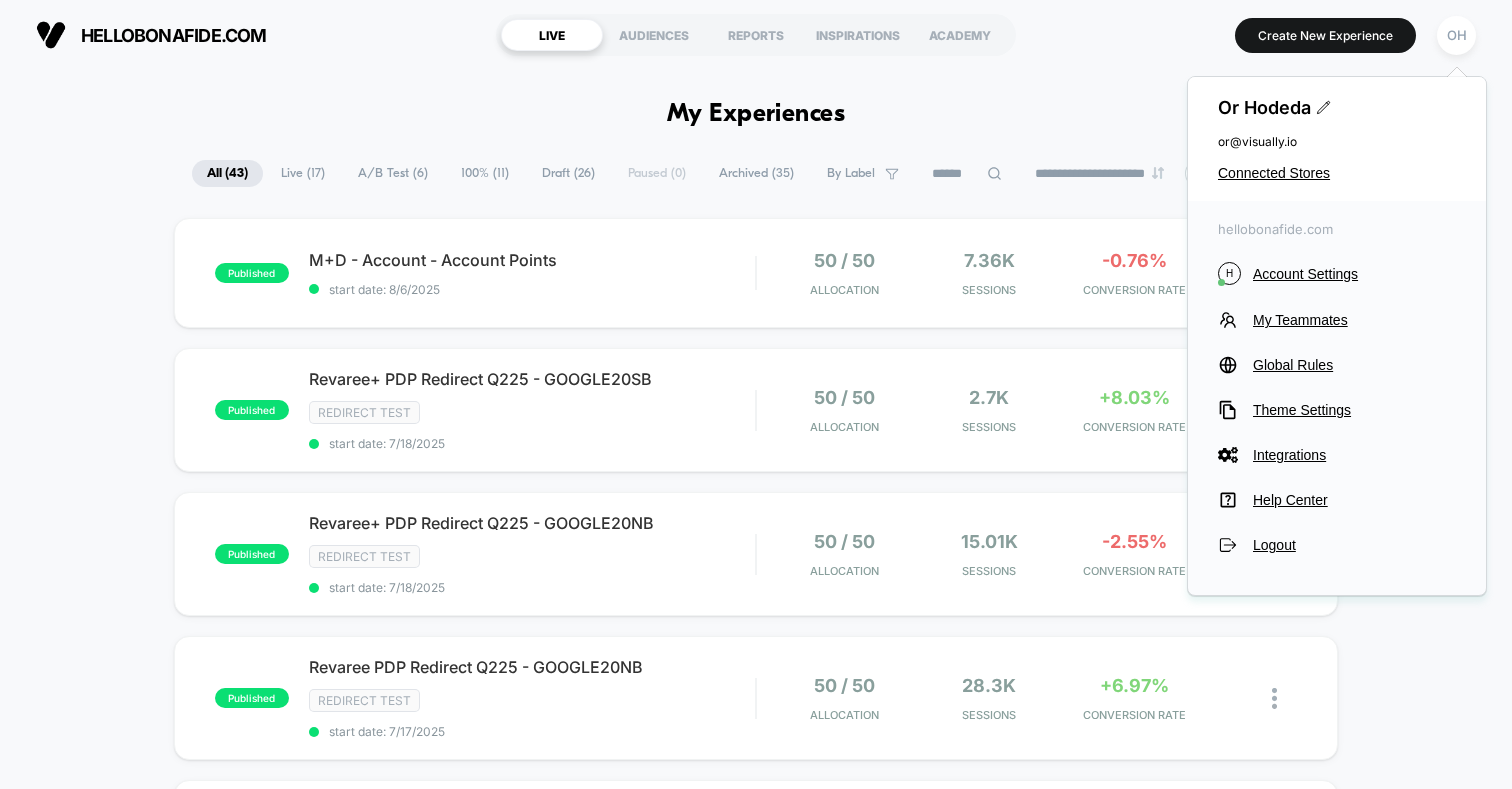 click on "**********" at bounding box center [756, 1926] 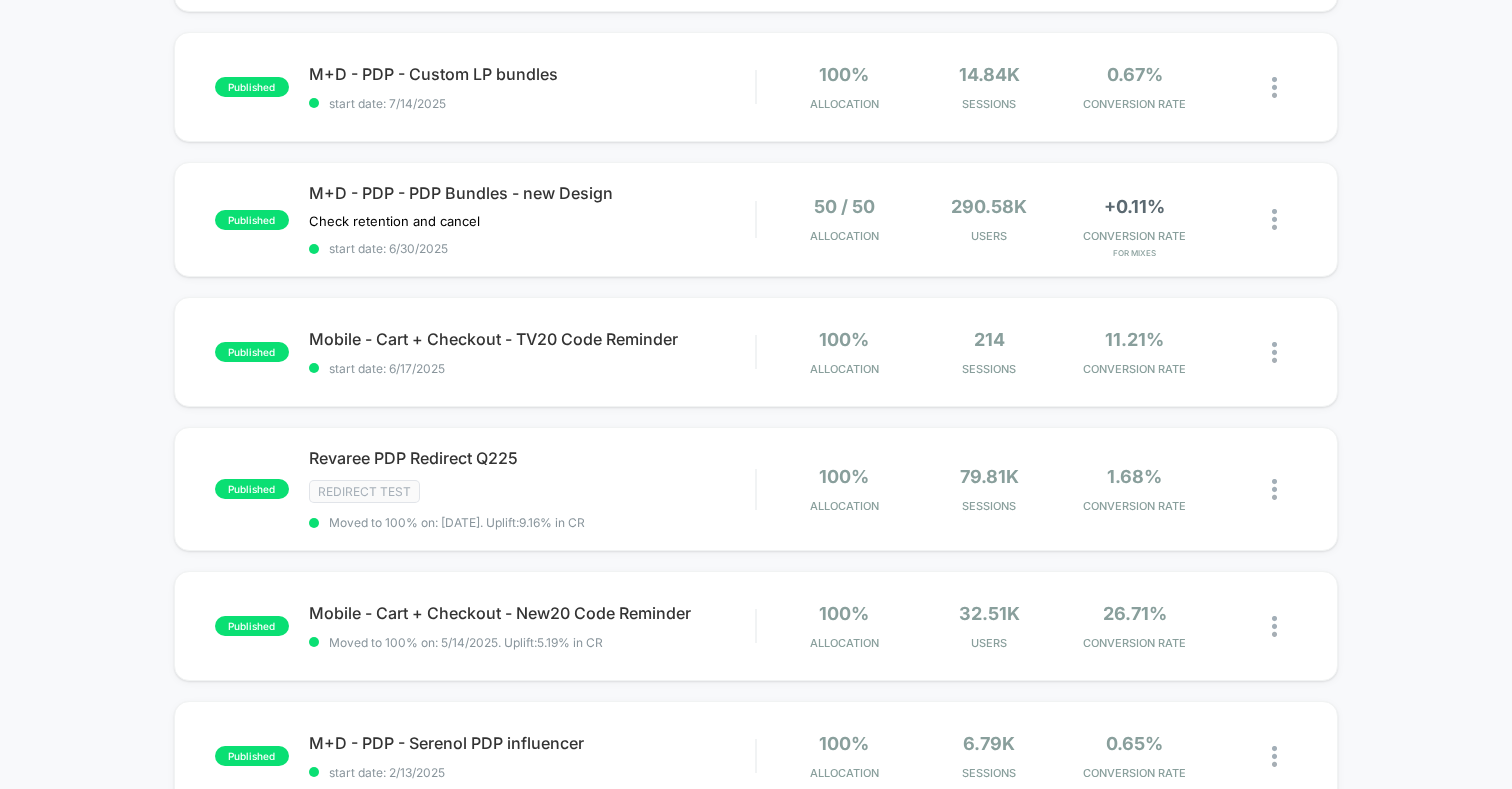 scroll, scrollTop: 900, scrollLeft: 0, axis: vertical 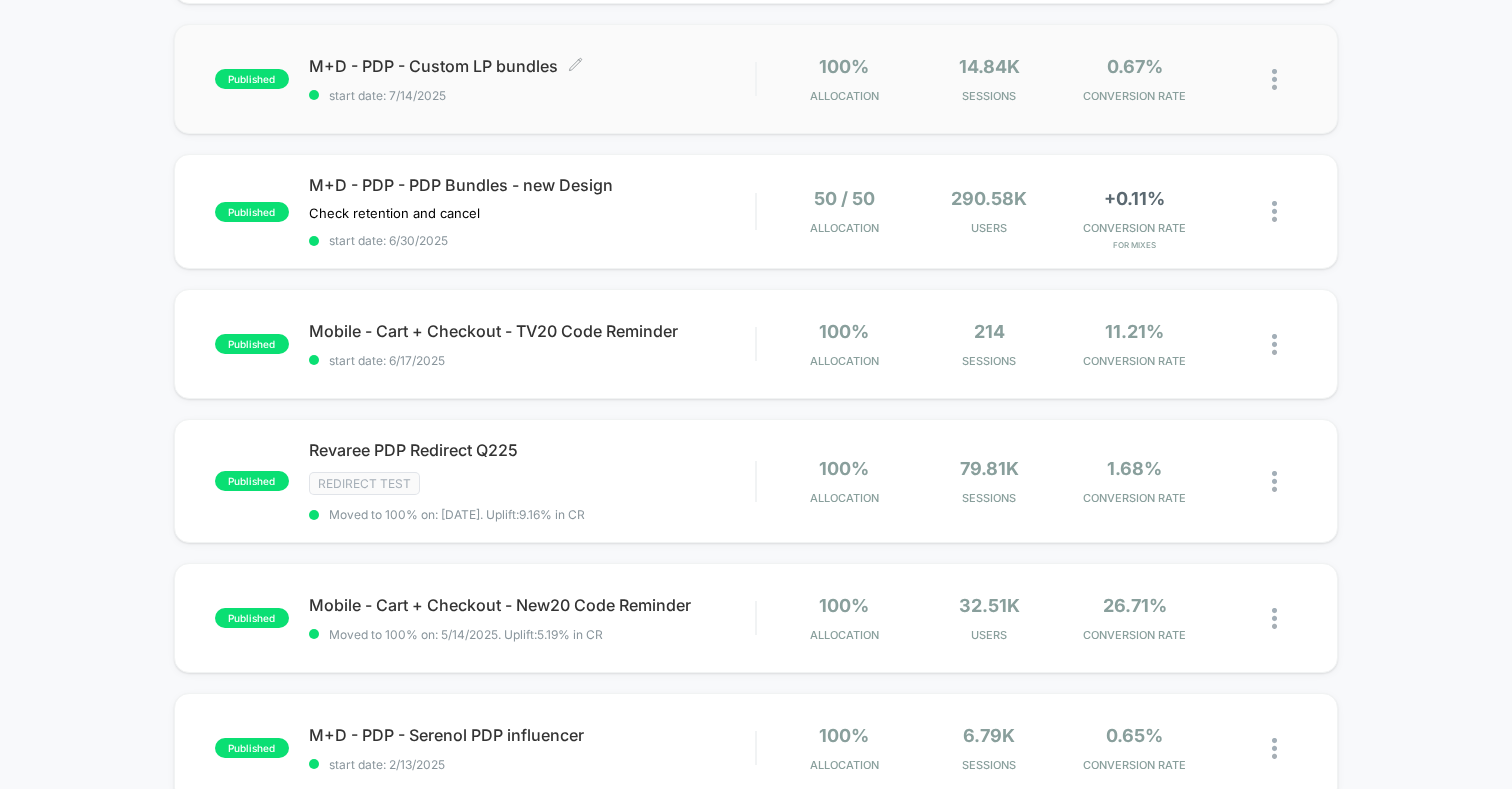 click on "start date: 7/14/2025" at bounding box center (532, 95) 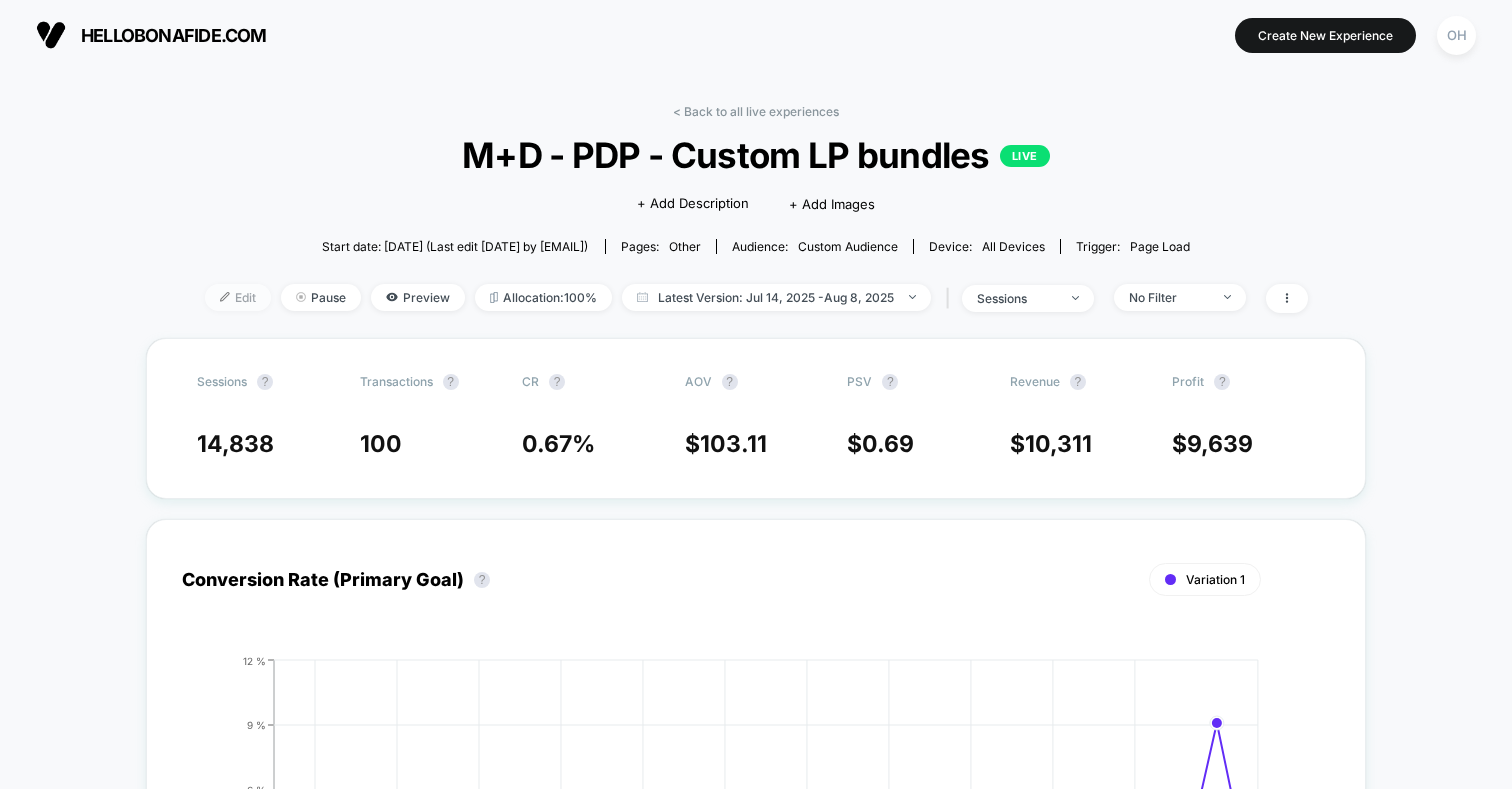 click on "Edit" at bounding box center [238, 297] 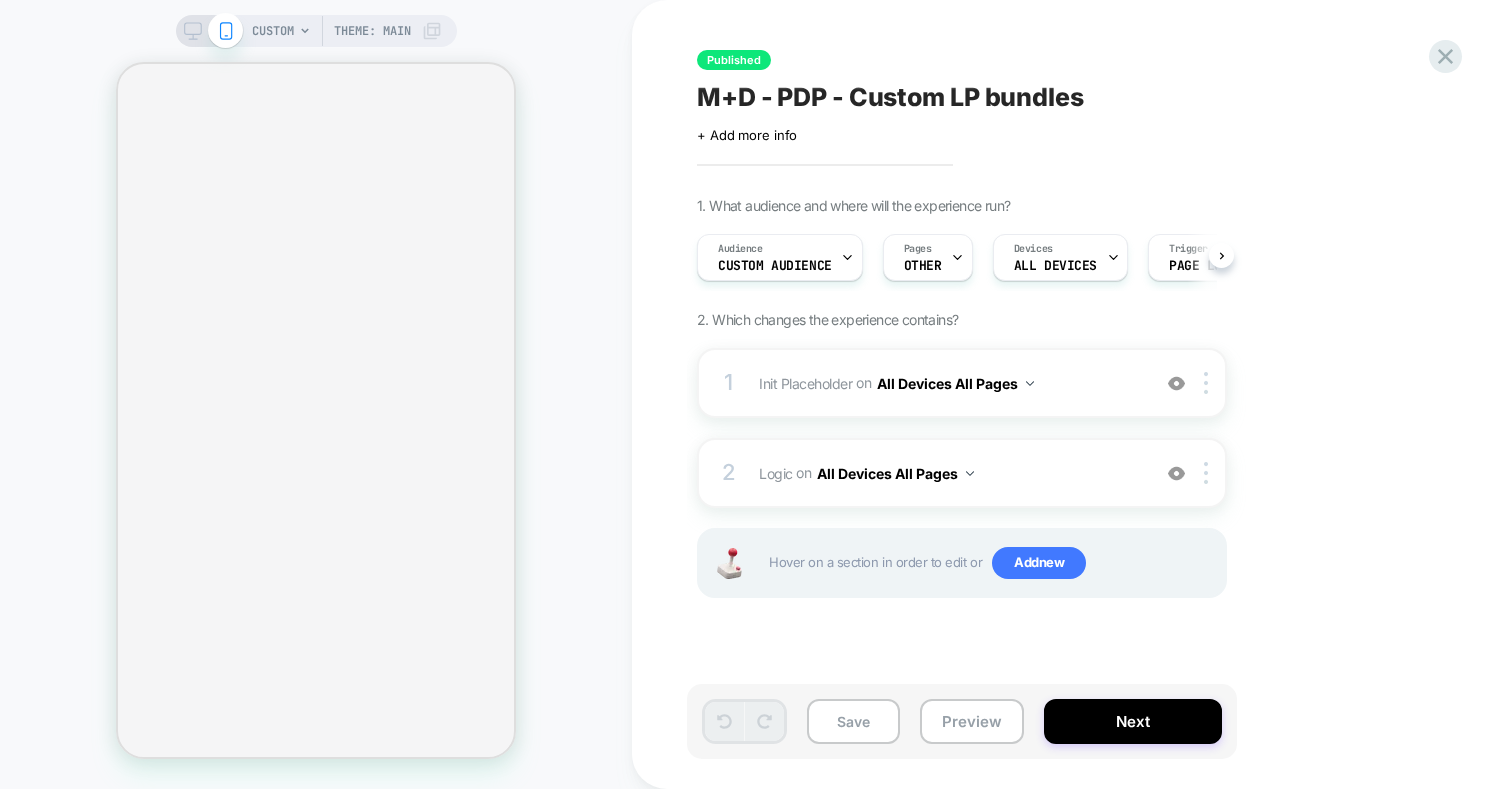 scroll, scrollTop: 0, scrollLeft: 1, axis: horizontal 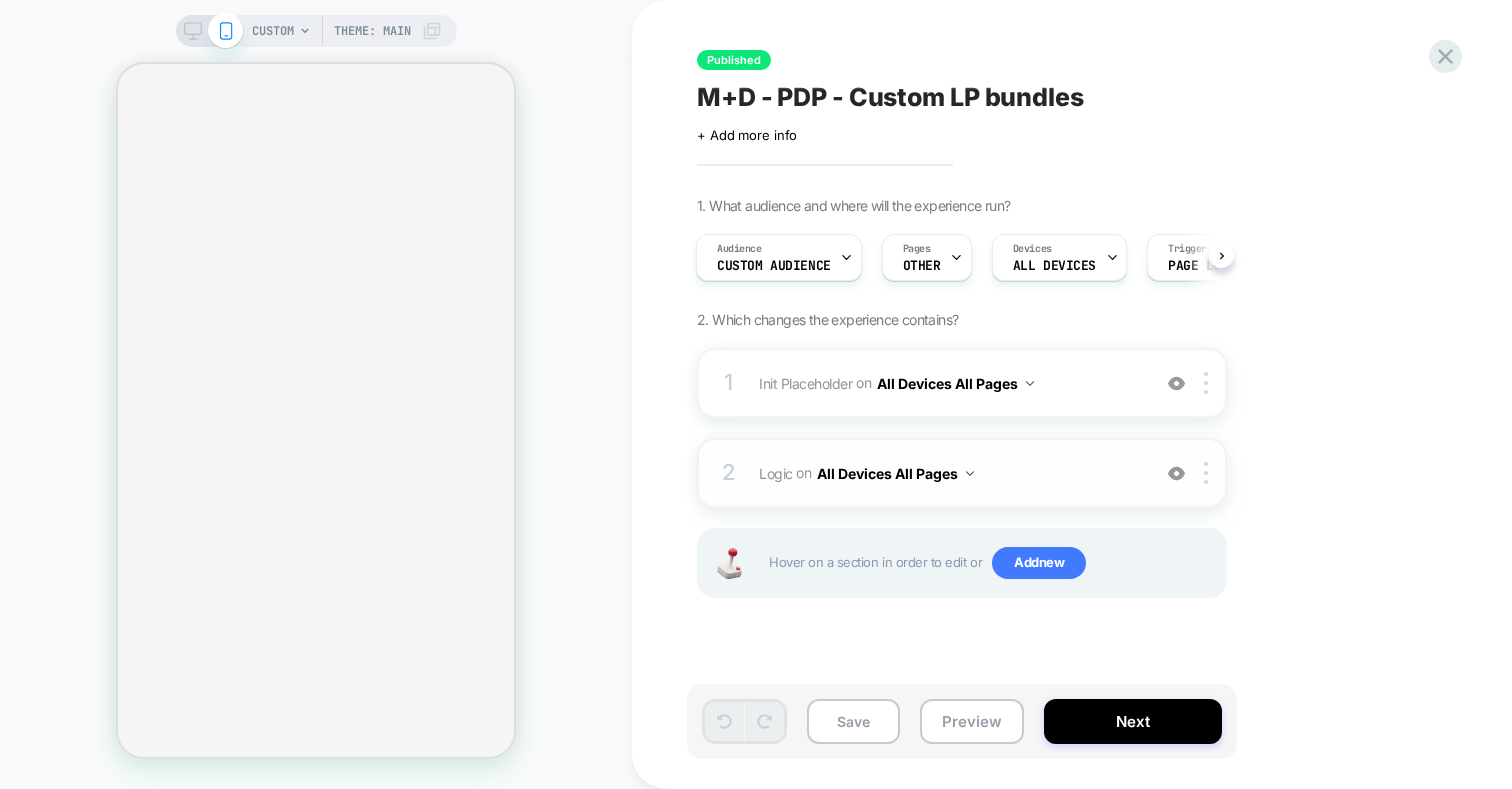 click on "Logic Adding Code Block AFTER #_loomi_addon_1751821880781 #vsly-bundle-creator   on All Devices All Pages" at bounding box center (949, 473) 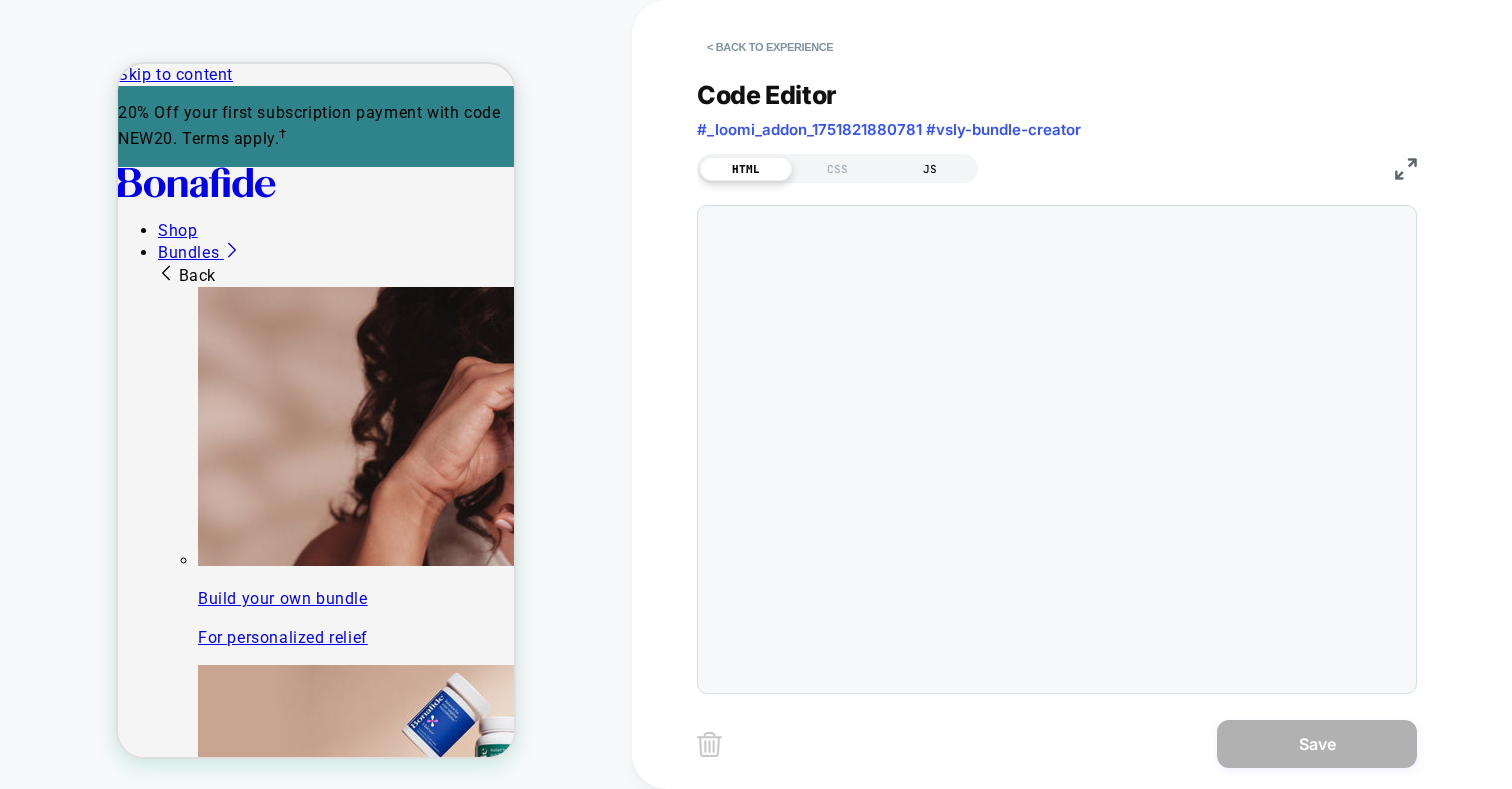 scroll, scrollTop: 0, scrollLeft: 0, axis: both 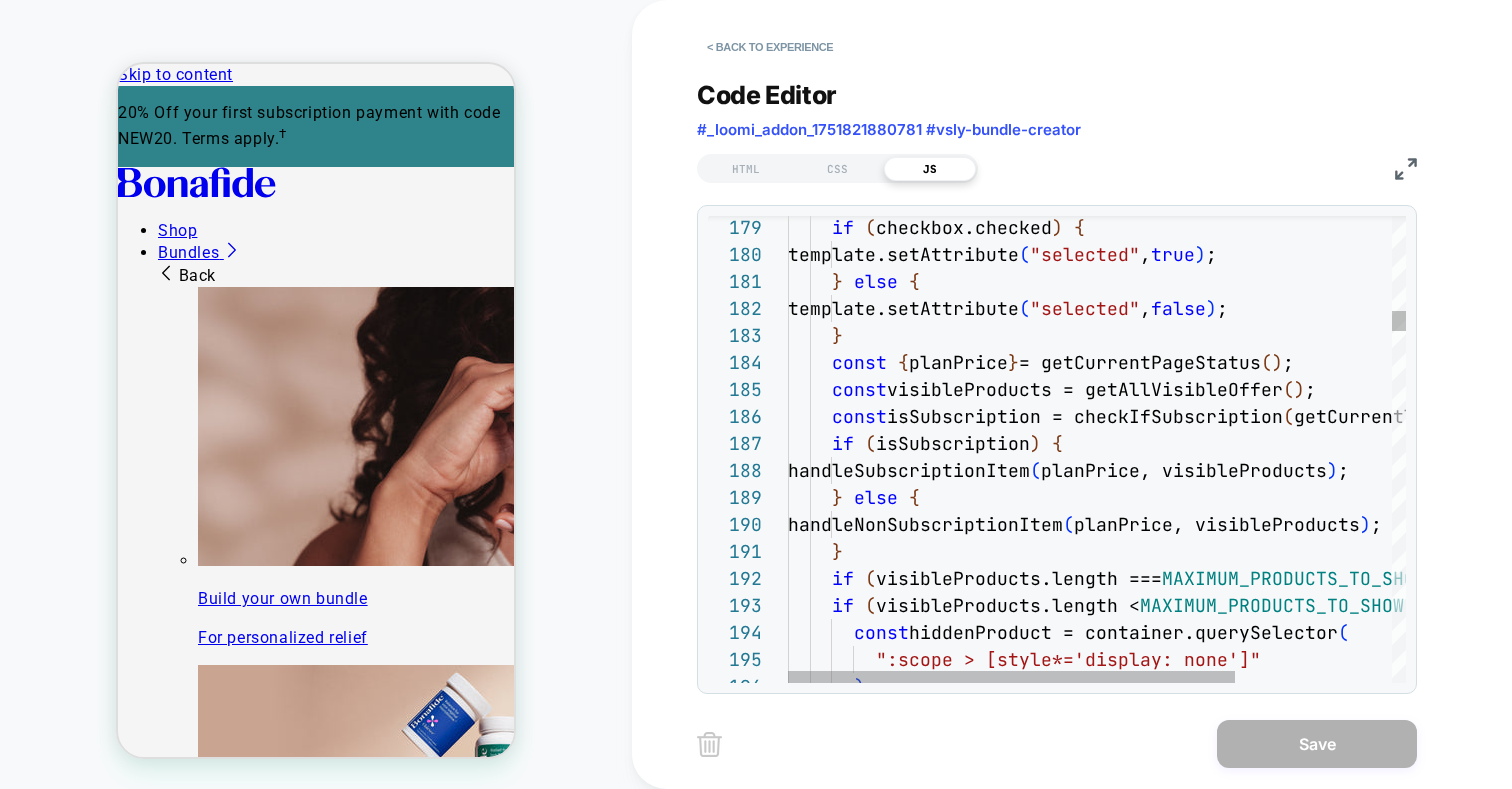 click at bounding box center (1406, 169) 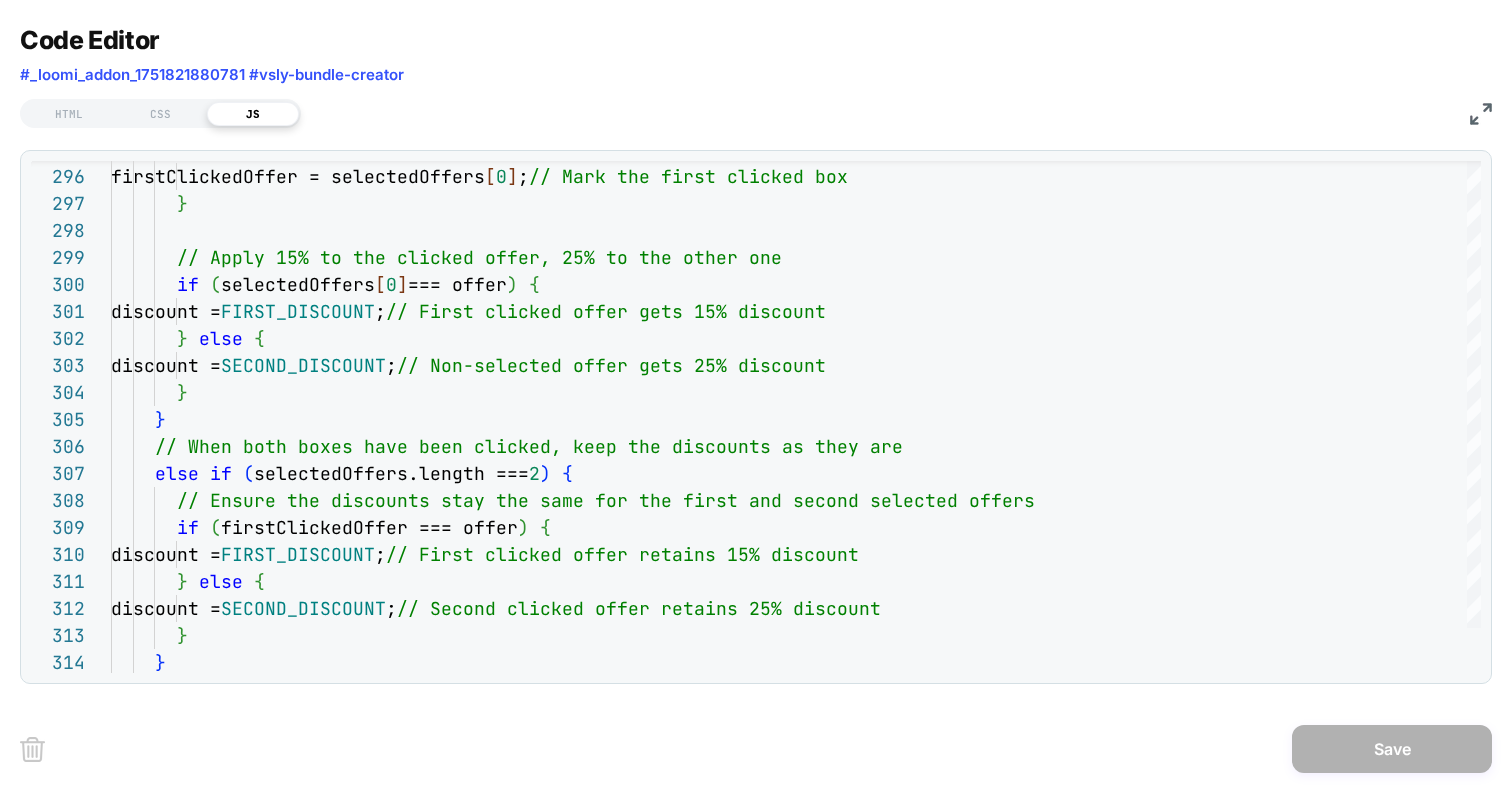 scroll, scrollTop: 0, scrollLeft: 432, axis: horizontal 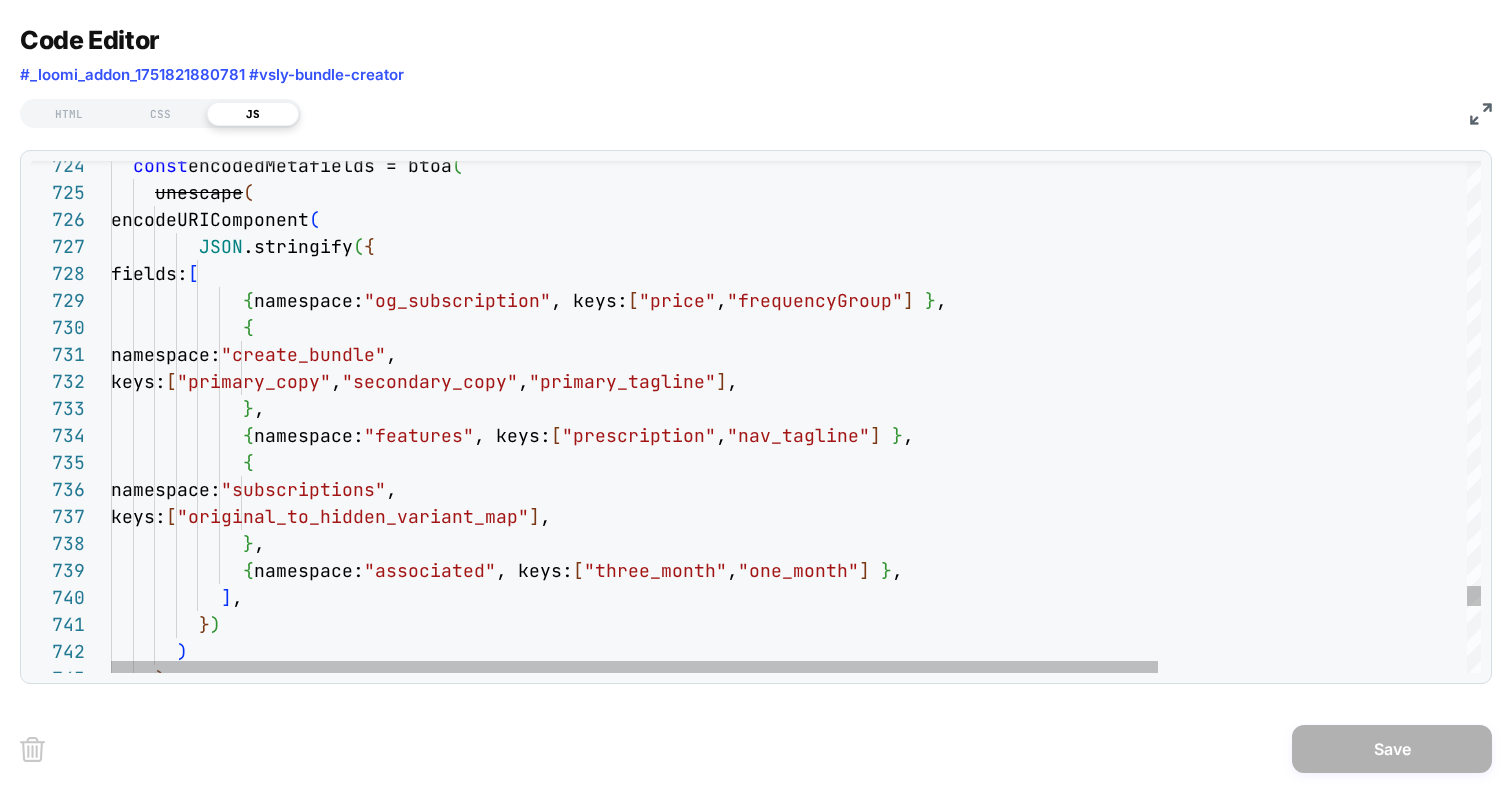 click on ")        )          } )            ] ,              {  namespace:  "associated" , keys:  [ "three_month" ,  "one_month" ]   } ,              } ,               keys:  [ "original_to_hidden_variant_map" ] ,               namespace:  "subscriptions" ,              {              {  namespace:  "features" , keys:  [ "prescription" ,  "nav_tagline" ]   } ,              } ,               keys:  [ "primary_copy" ,  "secondary_copy" ,  "primary_tagline" ] ,               namespace:  "create_bundle" ,              {              {  namespace:  "og_subscription" , keys:  [ "price" ,  "frequencyGroup" ]   } ,           fields:  [          JSON .stringify ( {       encodeURIComponent (      unescape (    const  encodedMetafields = btoa (" at bounding box center [998, -7814] 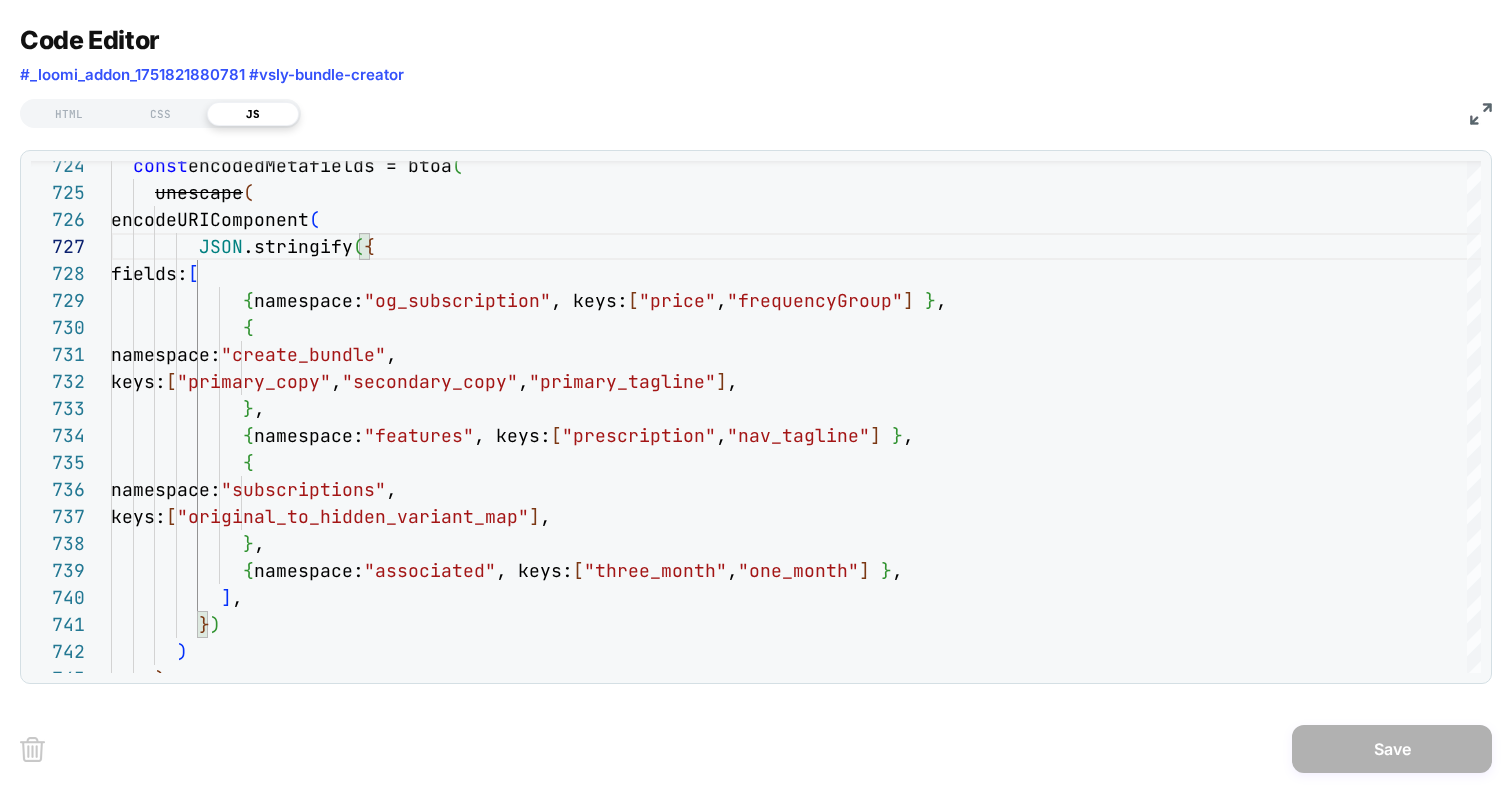 click on "HTML CSS JS" at bounding box center (756, 111) 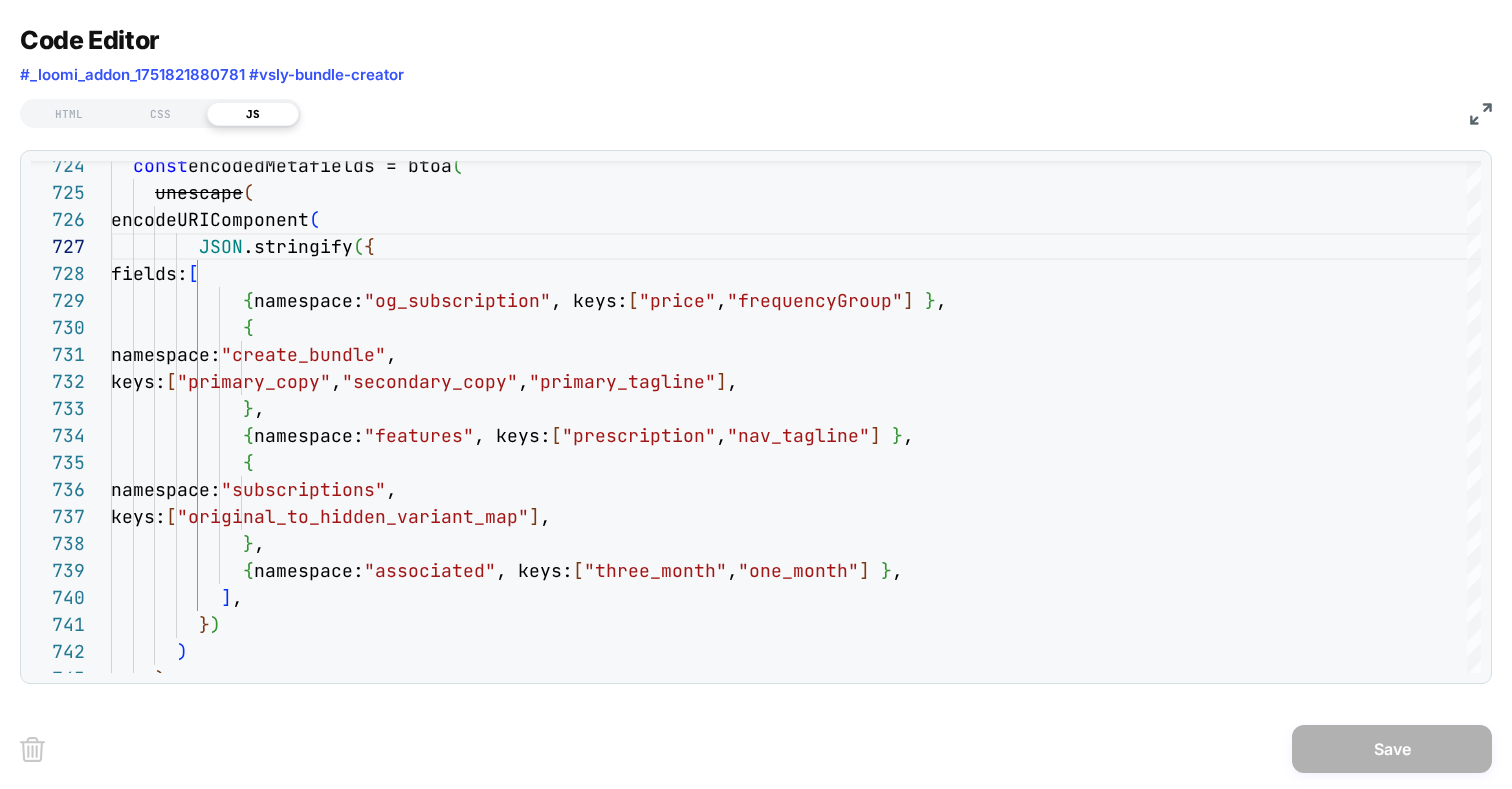 click on "HTML CSS JS" at bounding box center [756, 111] 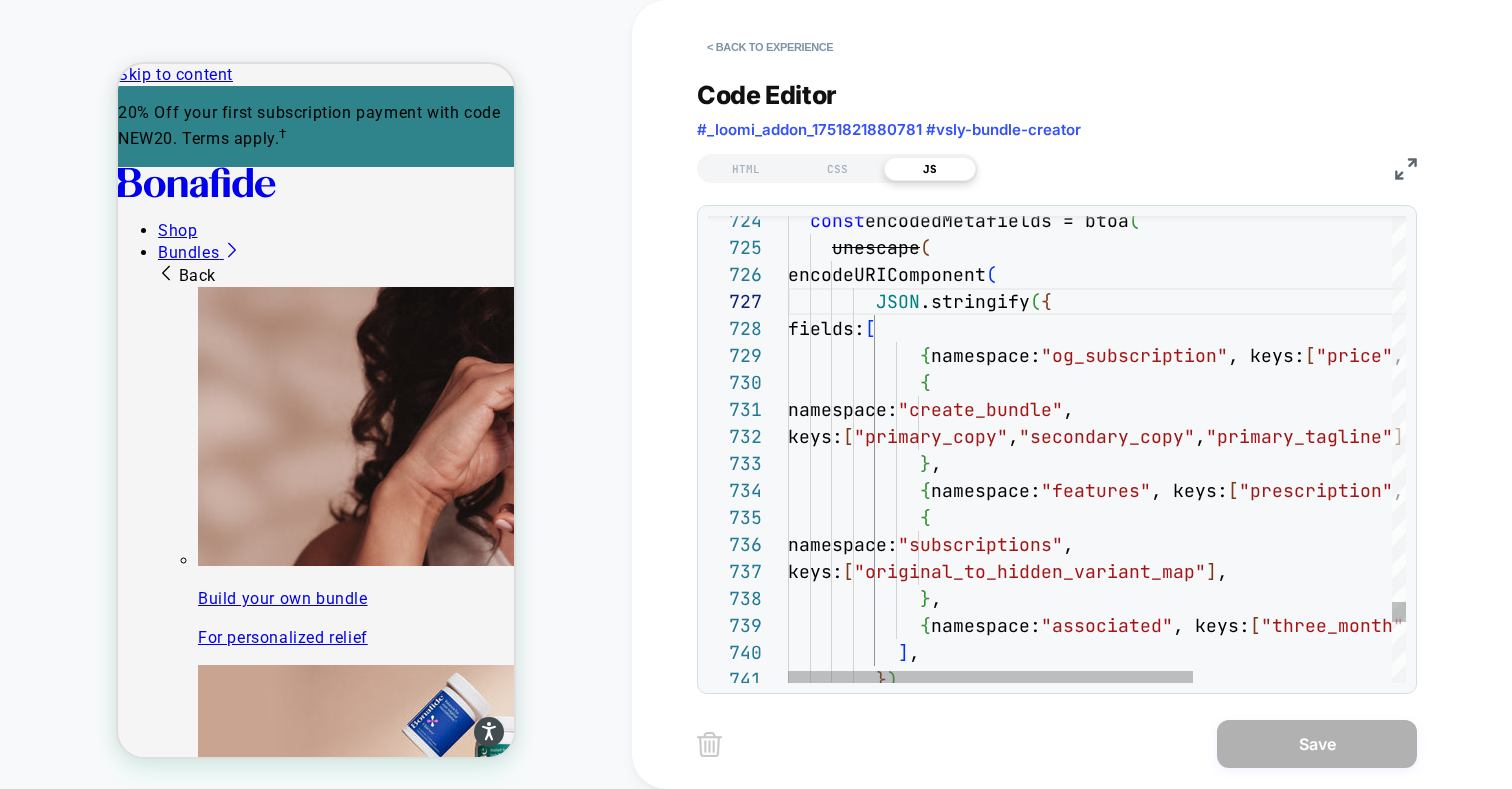 click on "Code Editor #_loomi_addon_1751821880781 #vsly-bundle-creator HTML CSS JS 724 725 726 727 728 729 730 731 732 733 734 735 736 737 738 739 740 741    const  encodedMetafields = btoa (      unescape (       encodeURIComponent (          JSON .stringify ( {           fields:  [              {  namespace:  "og_subscription" , keys:  [ "price" ,  "frequencyGroup" ]   } ,              {               namespace:  "create_bundle" ,               keys:  [ "primary_copy" ,  "secondary_copy" ,  "primary_tagline" ] ,              } ,              {  namespace:  "features" , keys:  [ "prescription" ,  "nav_tagline" ]   } ,              {               namespace:  "subscriptions" ,               keys:  [ "original_to_hidden_variant_map" ] ,              } ,              {  namespace:  "associated" , keys:  [ "three_month" ,  ]" at bounding box center [1057, 374] 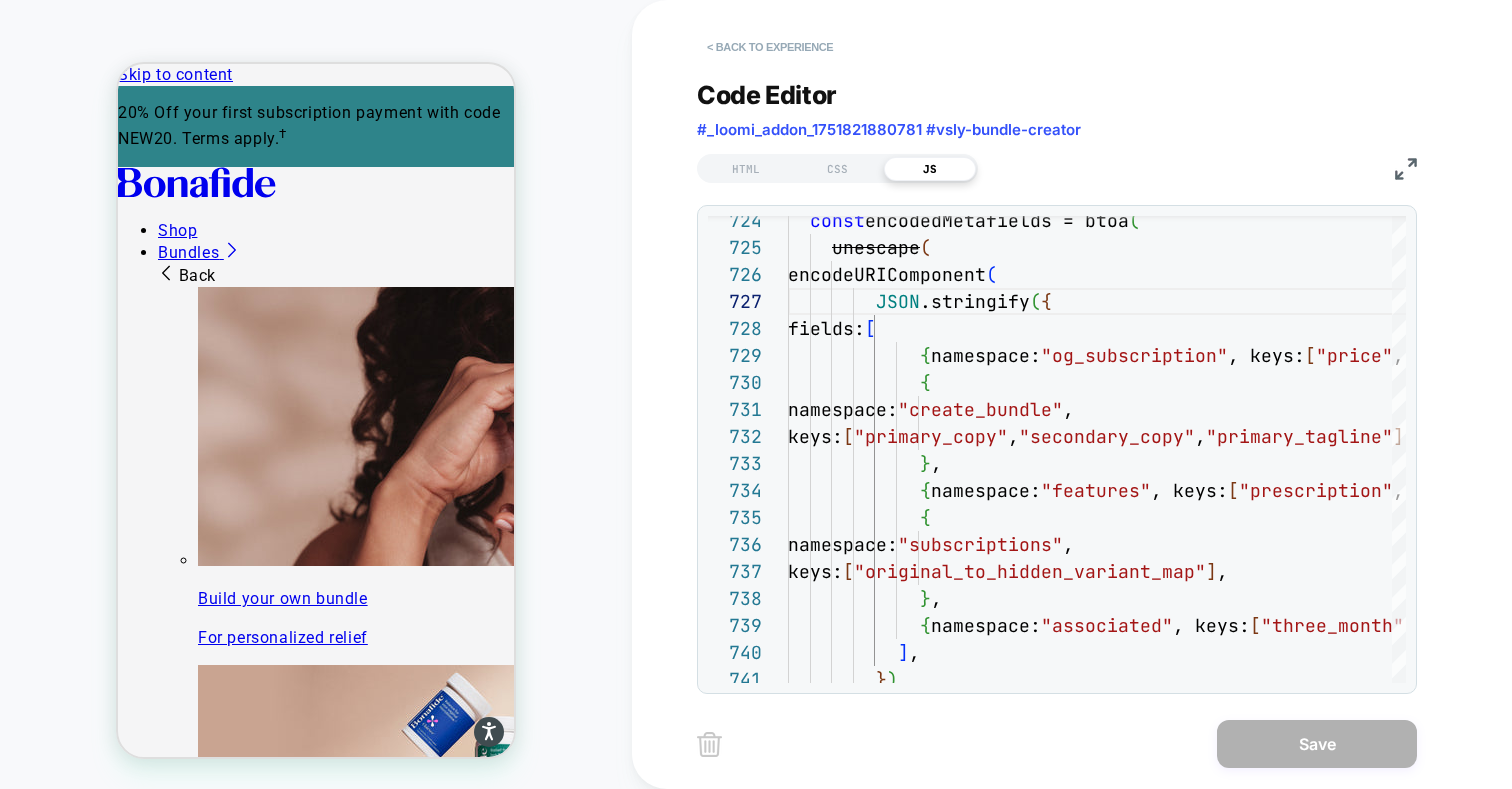 click on "< Back to experience" at bounding box center (770, 47) 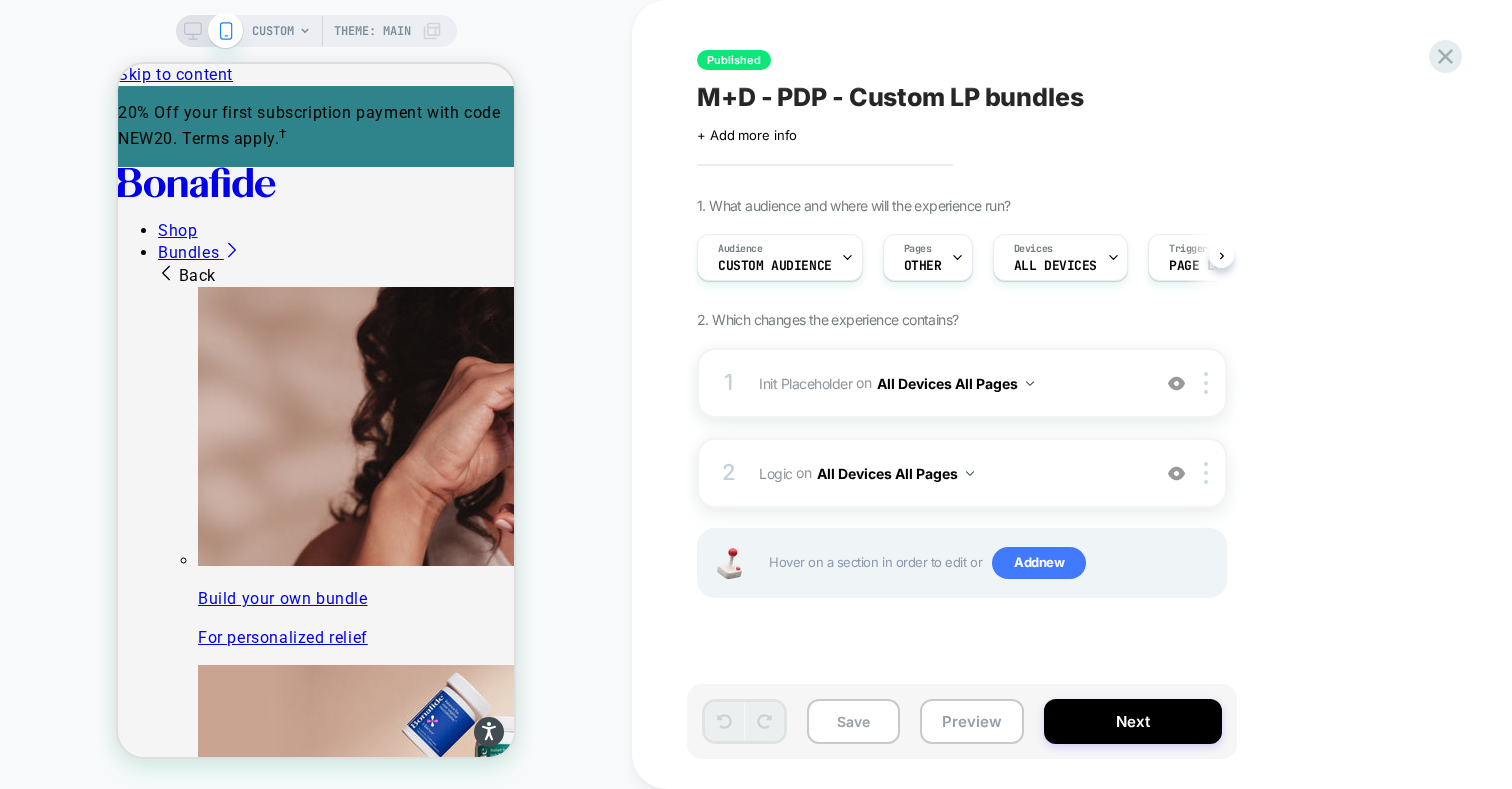 scroll, scrollTop: 0, scrollLeft: 1, axis: horizontal 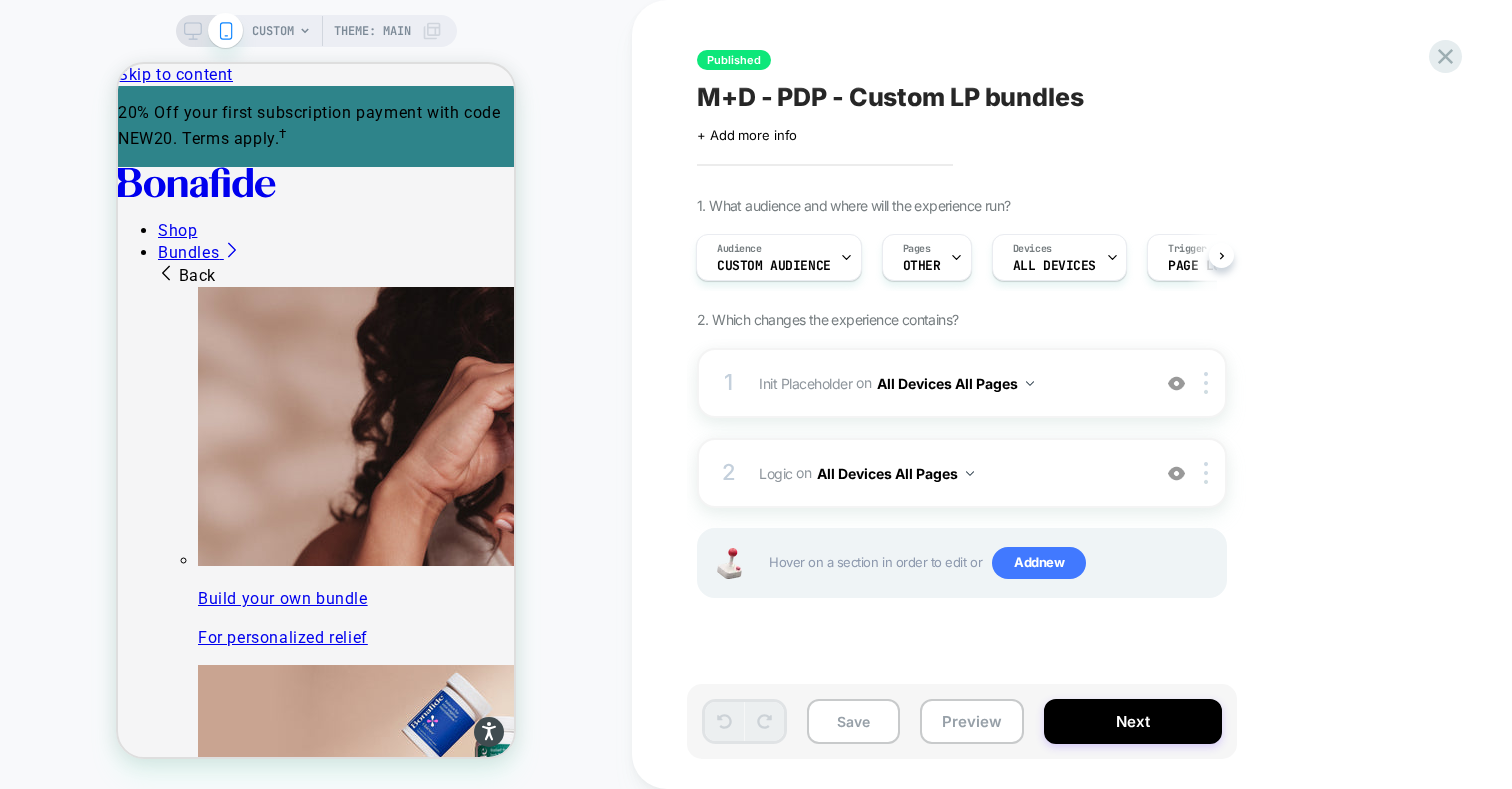 click on "Published M+D - PDP - Custom LP bundles Click to edit experience details + Add more info 1. What audience and where will the experience run? Audience Custom Audience Pages OTHER Devices ALL DEVICES Trigger Page Load 2. Which changes the experience contains? 1 Init Placeholder Adding Code Block AFTER #bundle-creator-container   on All Devices All Pages Add Before Add After Duplicate Replace Position Copy CSS Selector Rename Target   Mobile Delete 2 Logic Adding Code Block AFTER #_loomi_addon_1751821880781 #vsly-bundle-creator   on All Devices All Pages Add Before Add After Duplicate Replace Position Copy CSS Selector Rename Target   Mobile Delete Hover on a section in order to edit or  Add  new Save Preview Next" at bounding box center [1072, 394] 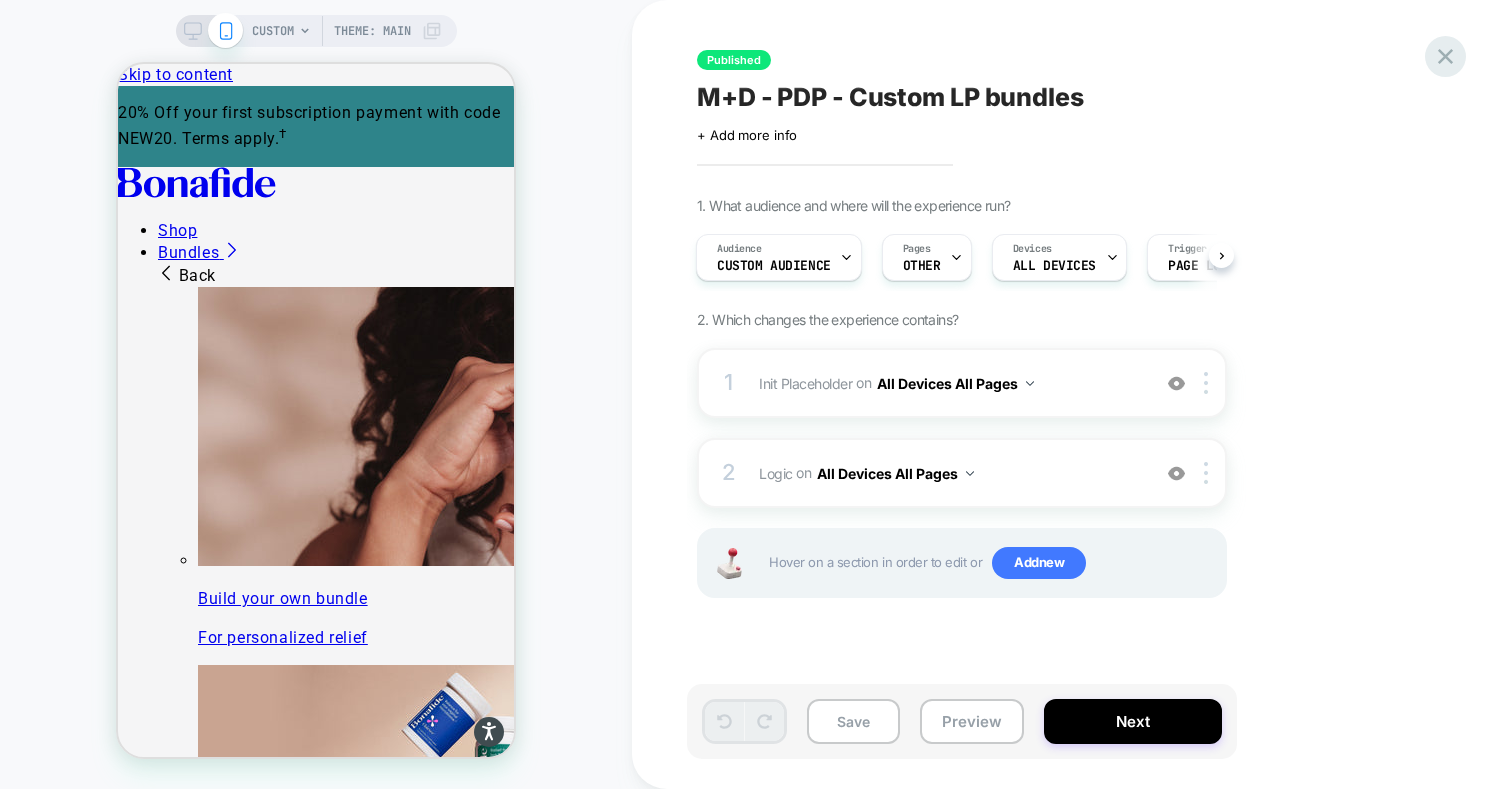 click on "Published M+D - PDP - Custom LP bundles Click to edit experience details + Add more info 1. What audience and where will the experience run? Audience Custom Audience Pages OTHER Devices ALL DEVICES Trigger Page Load 2. Which changes the experience contains? 1 Init Placeholder Adding Code Block AFTER #bundle-creator-container   on All Devices All Pages Add Before Add After Duplicate Replace Position Copy CSS Selector Rename Target   Mobile Delete 2 Logic Adding Code Block AFTER #_loomi_addon_1751821880781 #vsly-bundle-creator   on All Devices All Pages Add Before Add After Duplicate Replace Position Copy CSS Selector Rename Target   Mobile Delete Hover on a section in order to edit or  Add  new Save Preview Next" at bounding box center (1072, 394) 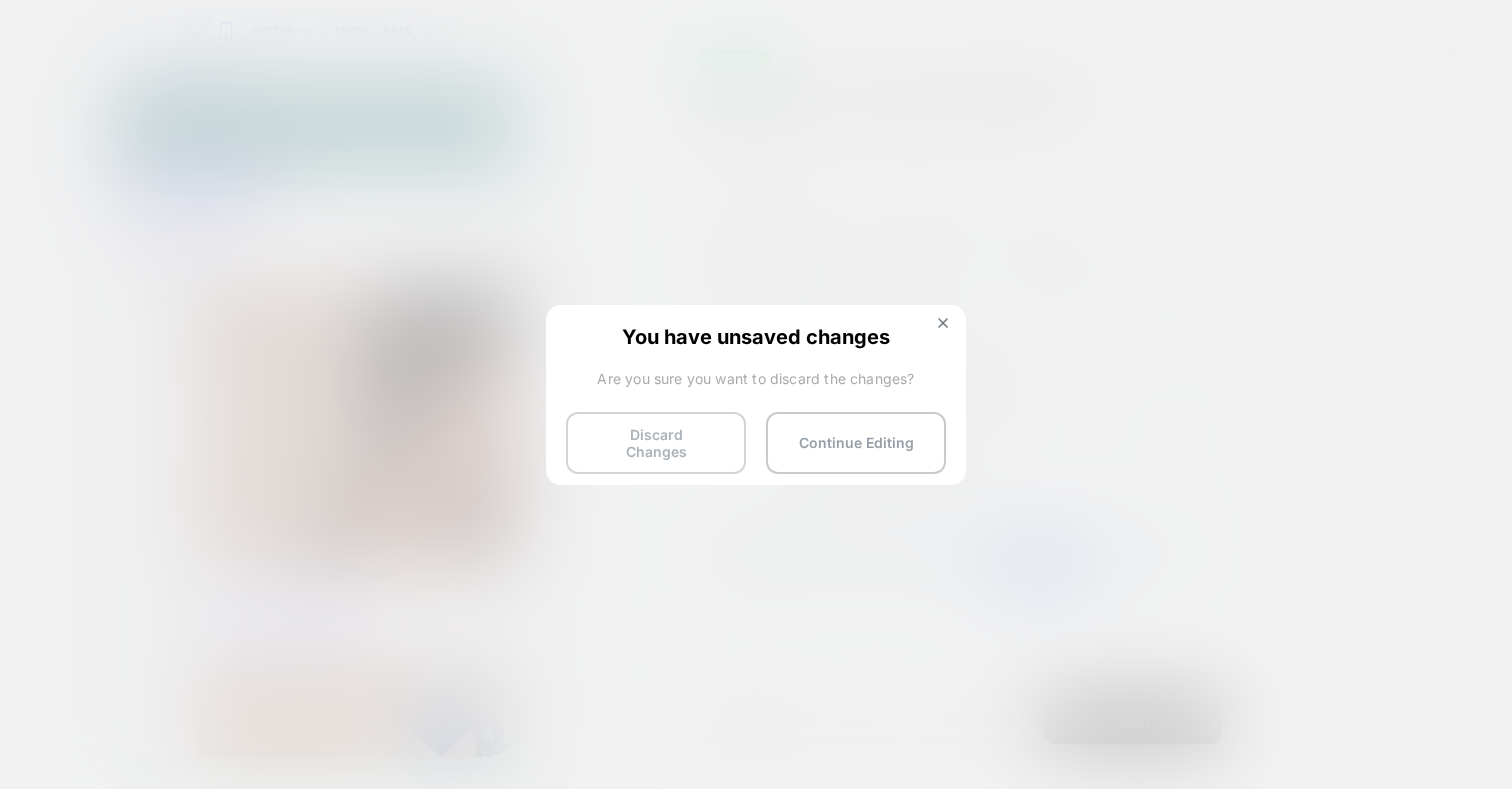click on "Discard Changes" at bounding box center (656, 443) 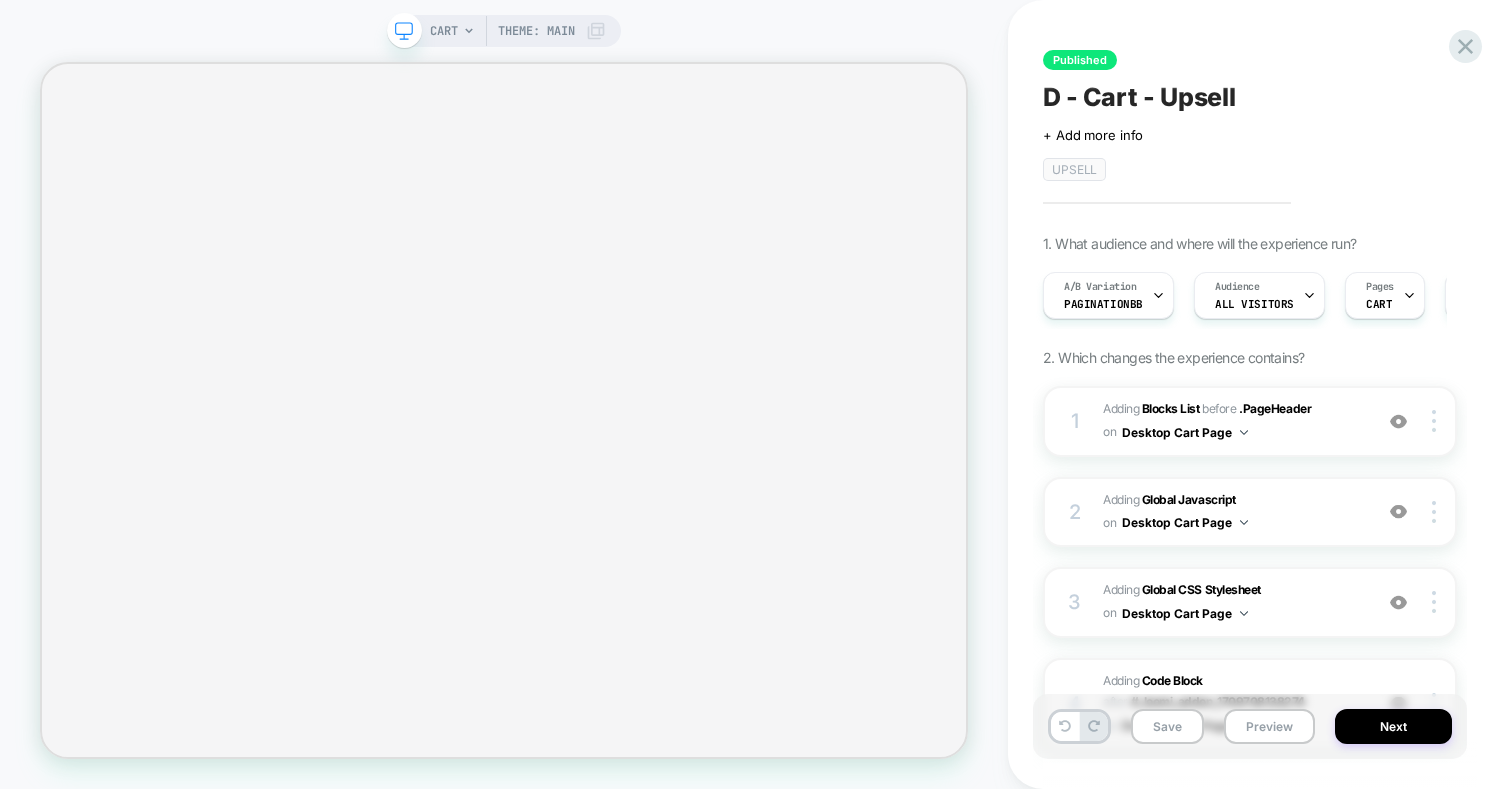 scroll, scrollTop: 0, scrollLeft: 0, axis: both 